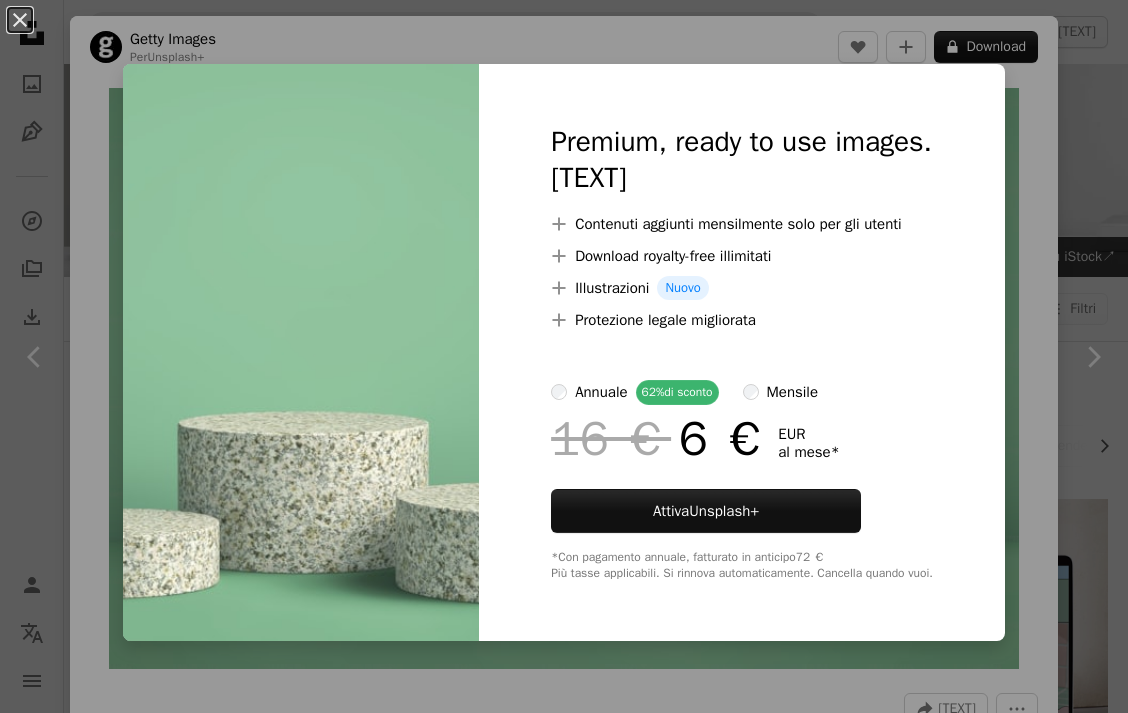 scroll, scrollTop: 671, scrollLeft: 0, axis: vertical 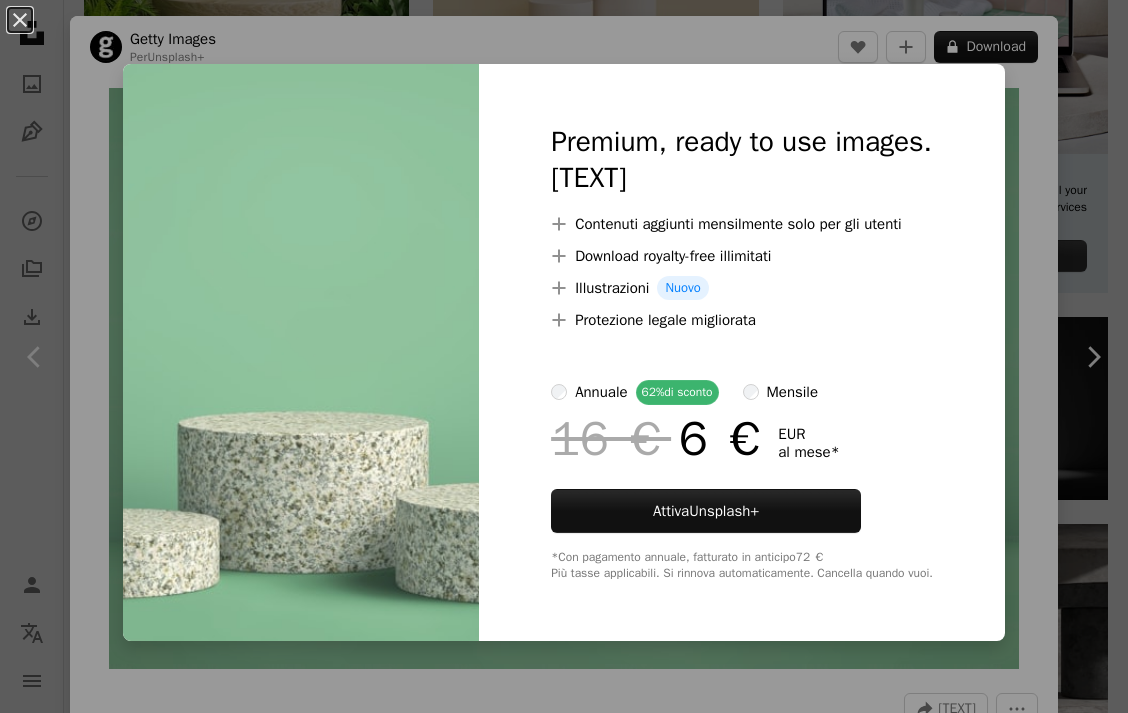 click on "[PRODUCT]" at bounding box center [564, 356] 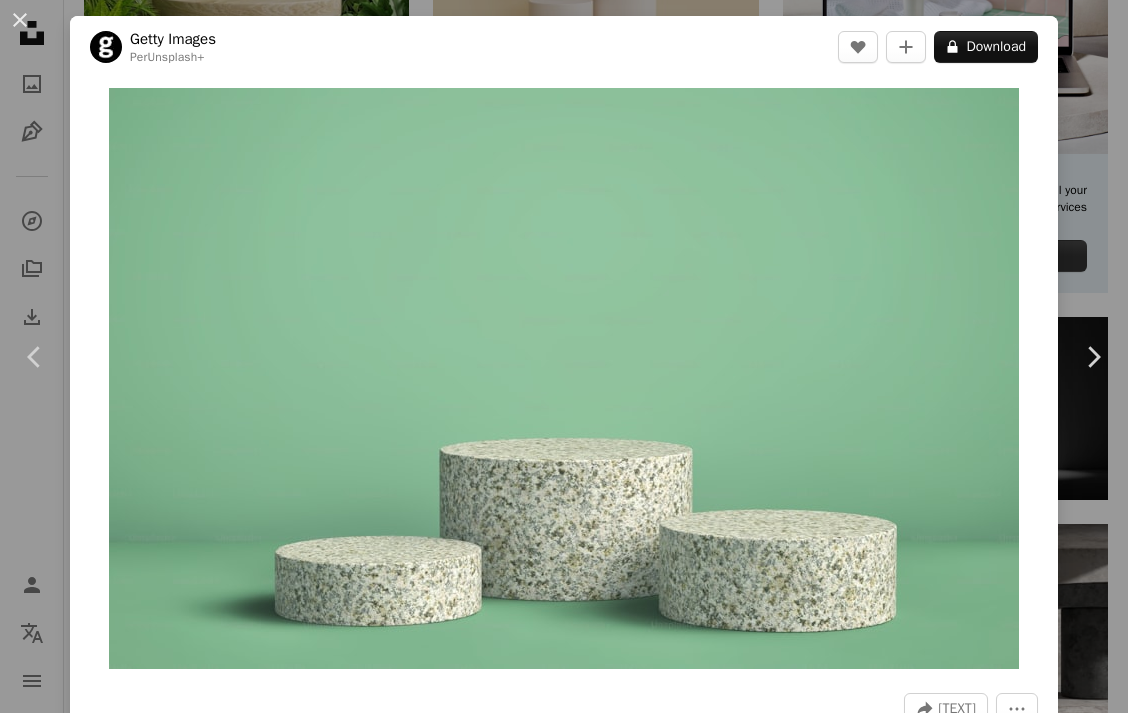 click on "[TEXT]" at bounding box center (564, 356) 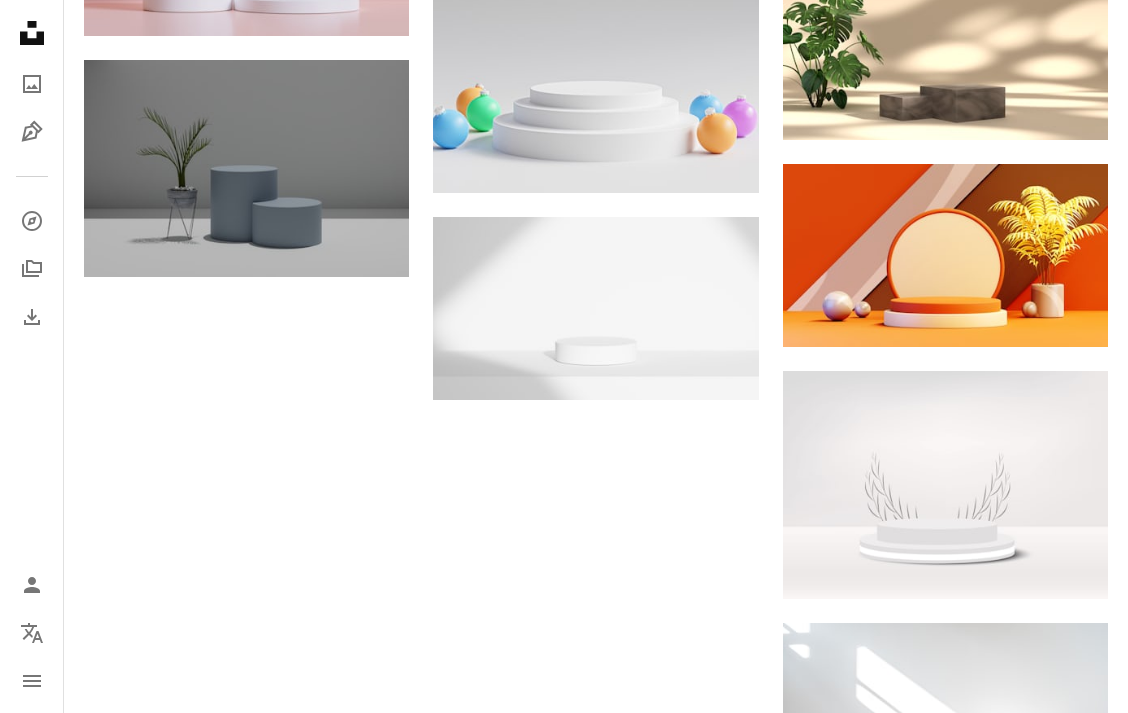 scroll, scrollTop: 1882, scrollLeft: 0, axis: vertical 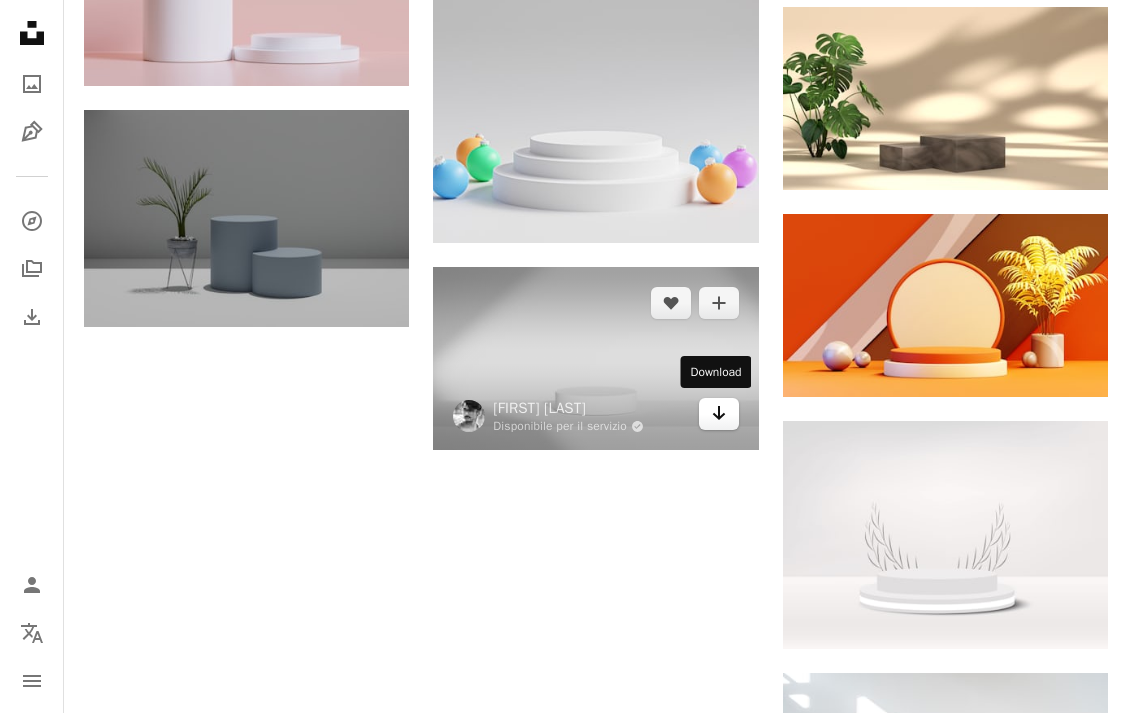 click on "Arrow pointing down" at bounding box center [719, 413] 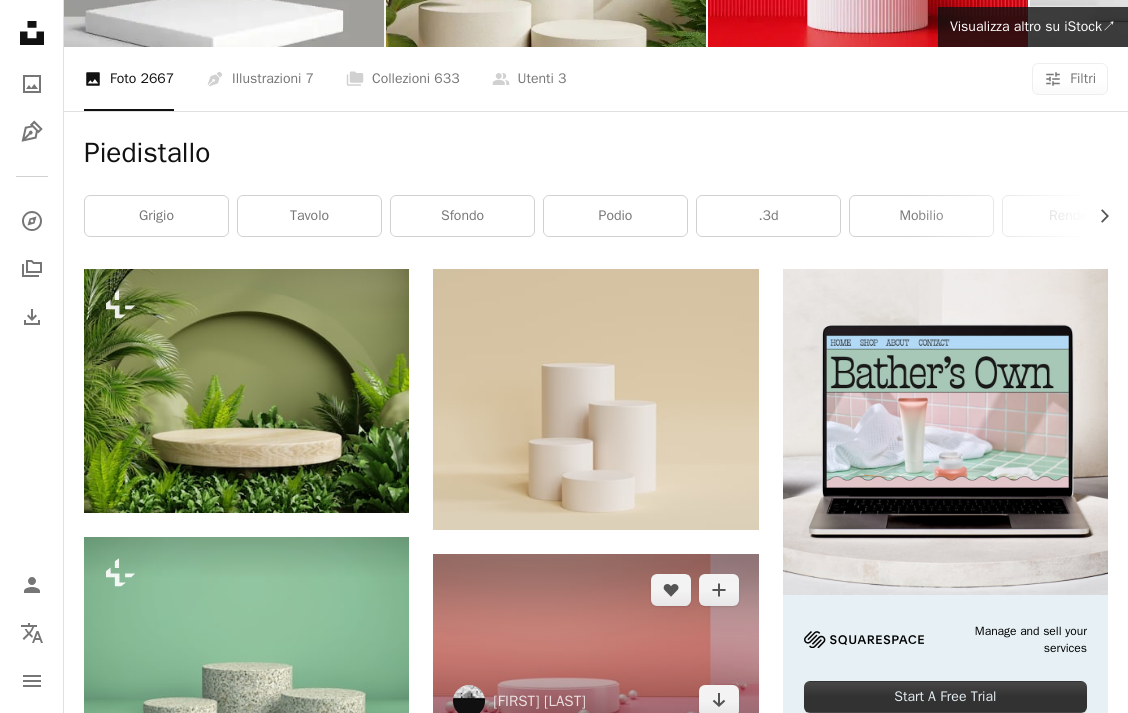 scroll, scrollTop: 222, scrollLeft: 0, axis: vertical 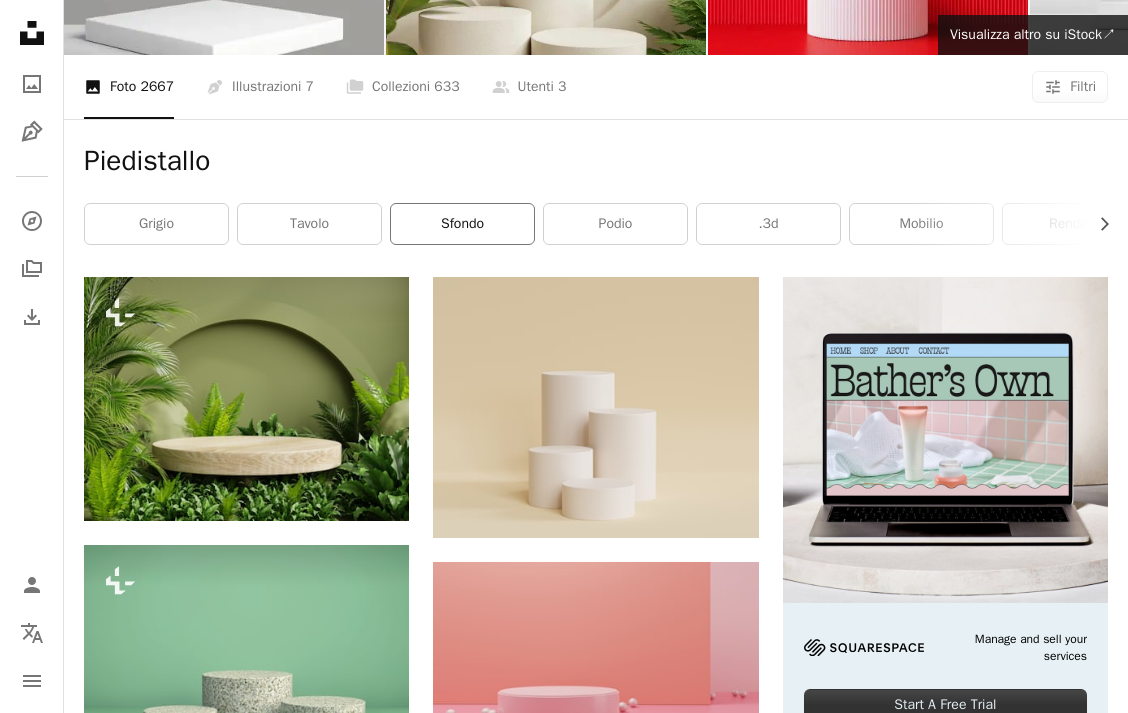 click on "sfondo" at bounding box center (462, 224) 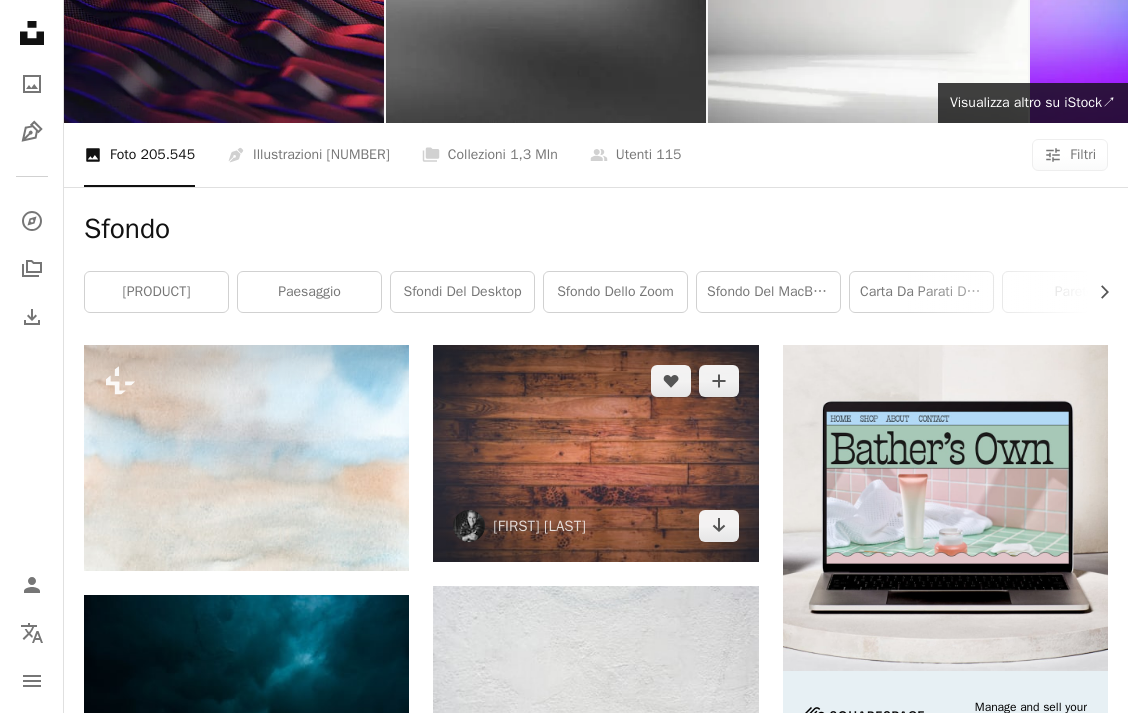 scroll, scrollTop: 153, scrollLeft: 0, axis: vertical 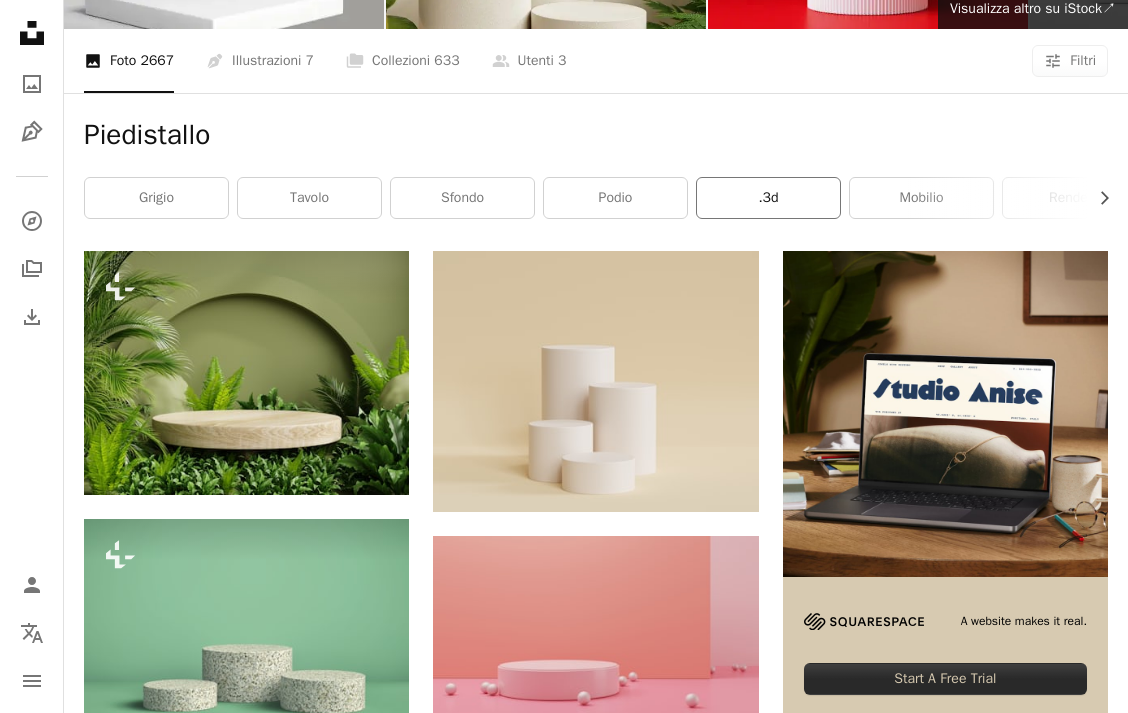 click on ".3d" at bounding box center (768, 198) 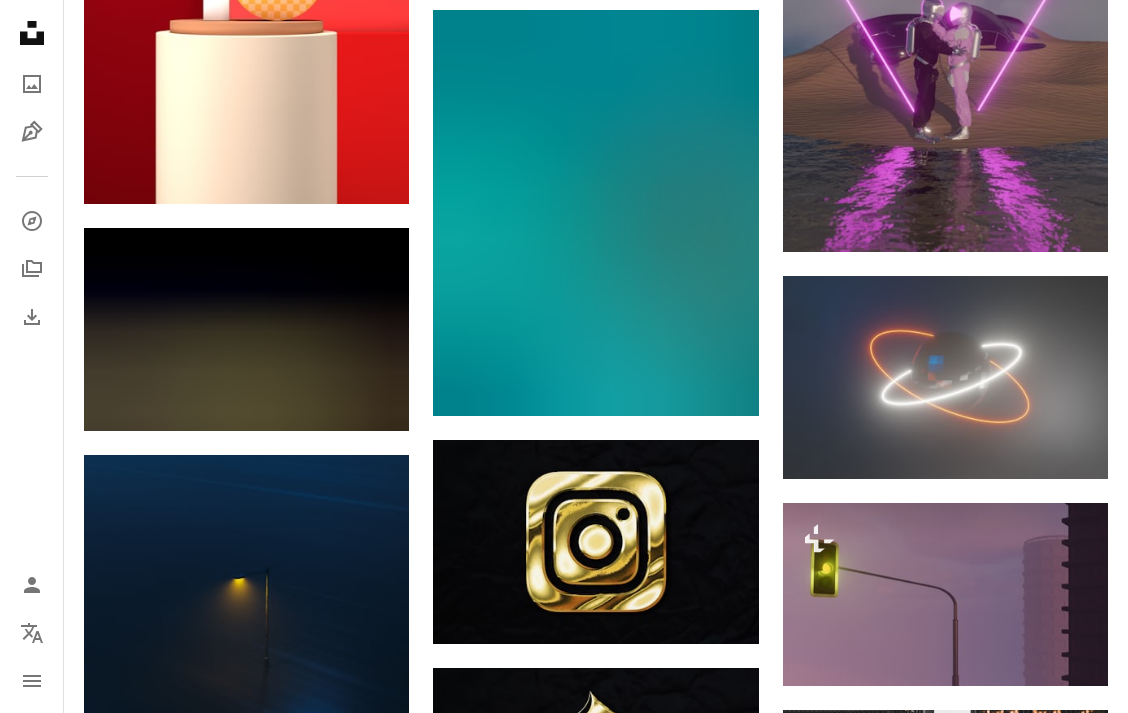 scroll, scrollTop: 1131, scrollLeft: 0, axis: vertical 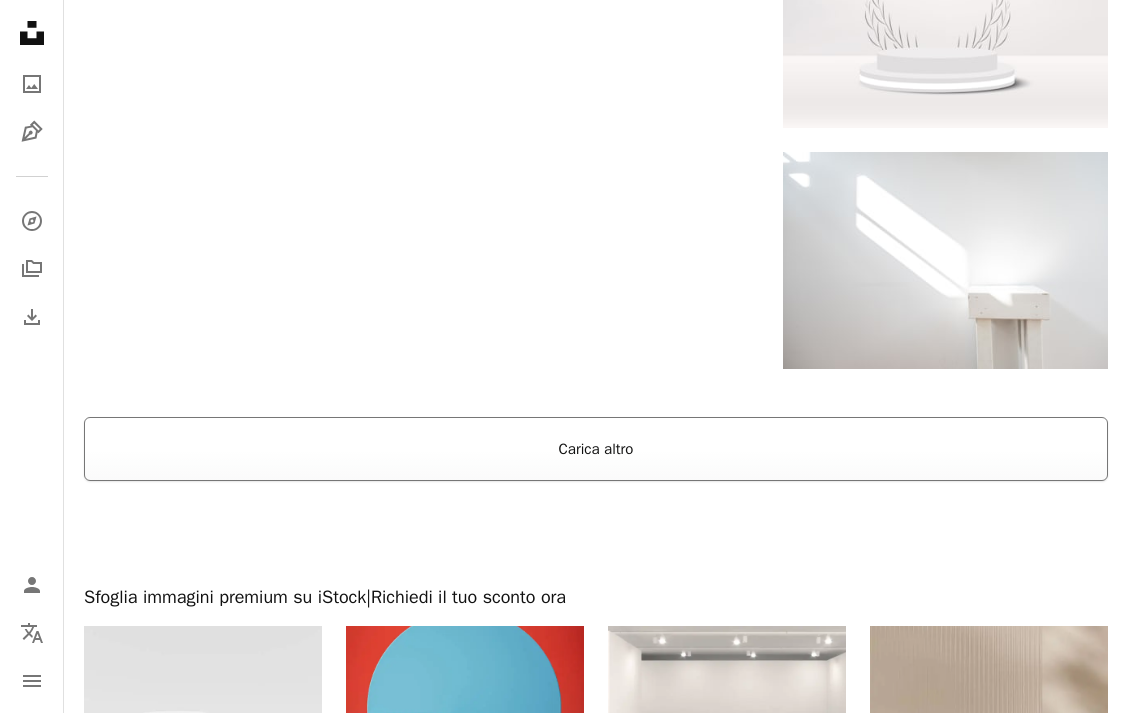 click on "Carica altro" at bounding box center (596, 449) 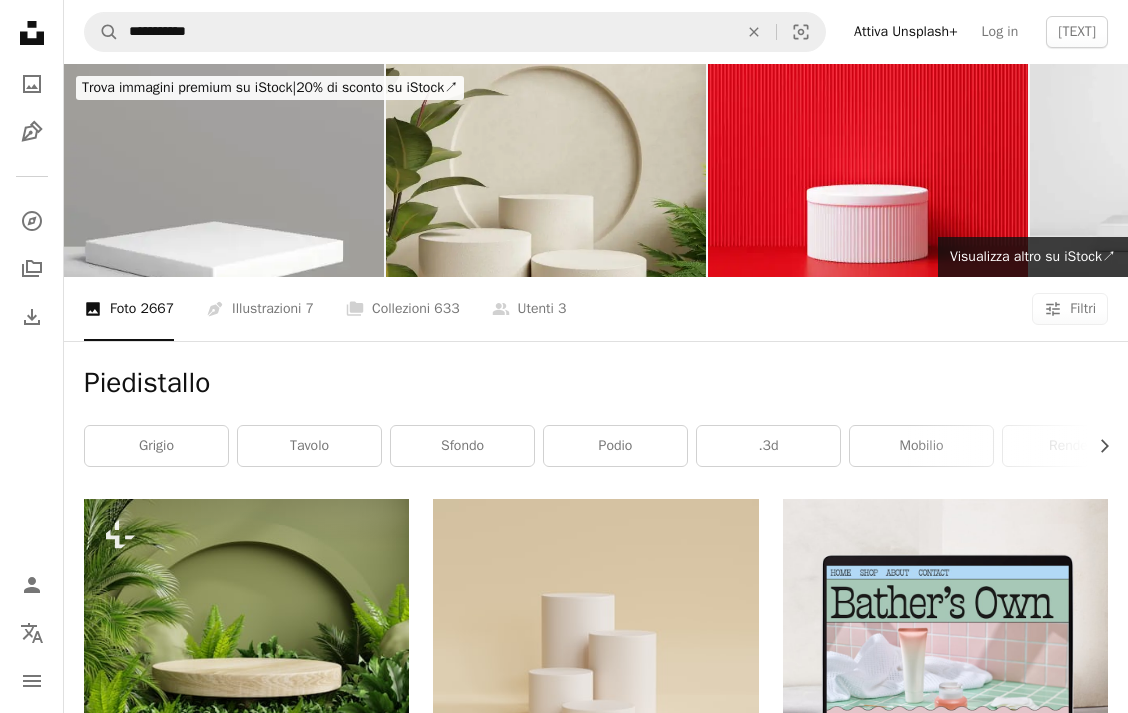 scroll, scrollTop: 0, scrollLeft: 0, axis: both 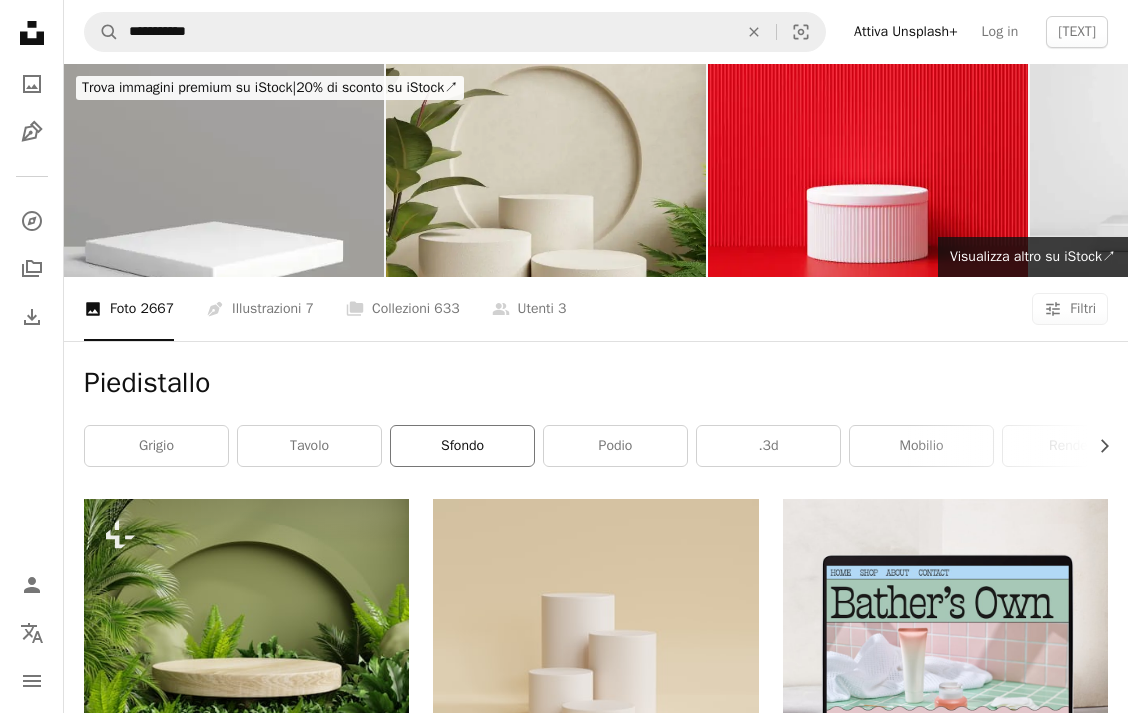 click on "sfondo" at bounding box center (462, 446) 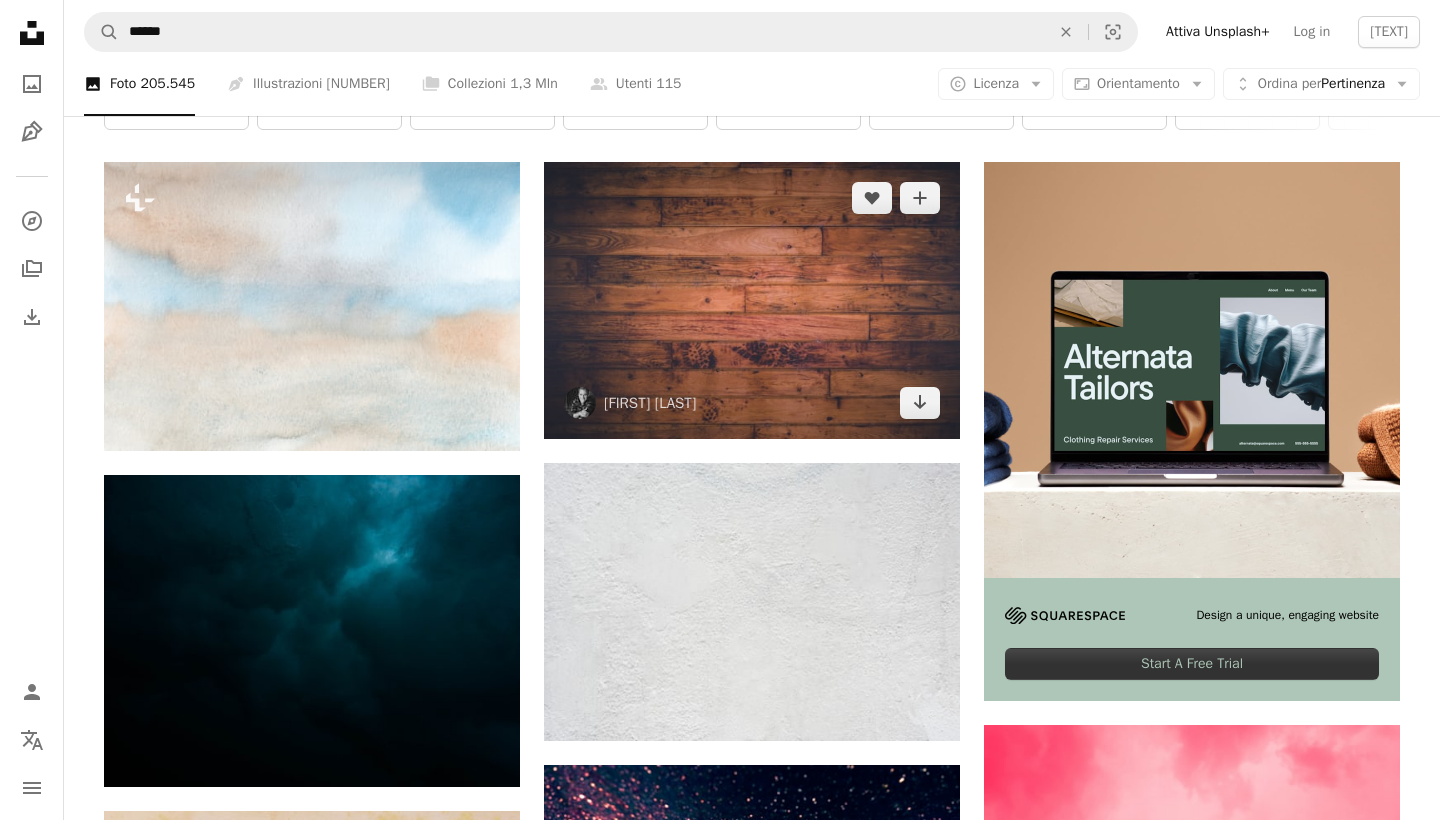 scroll, scrollTop: 345, scrollLeft: 0, axis: vertical 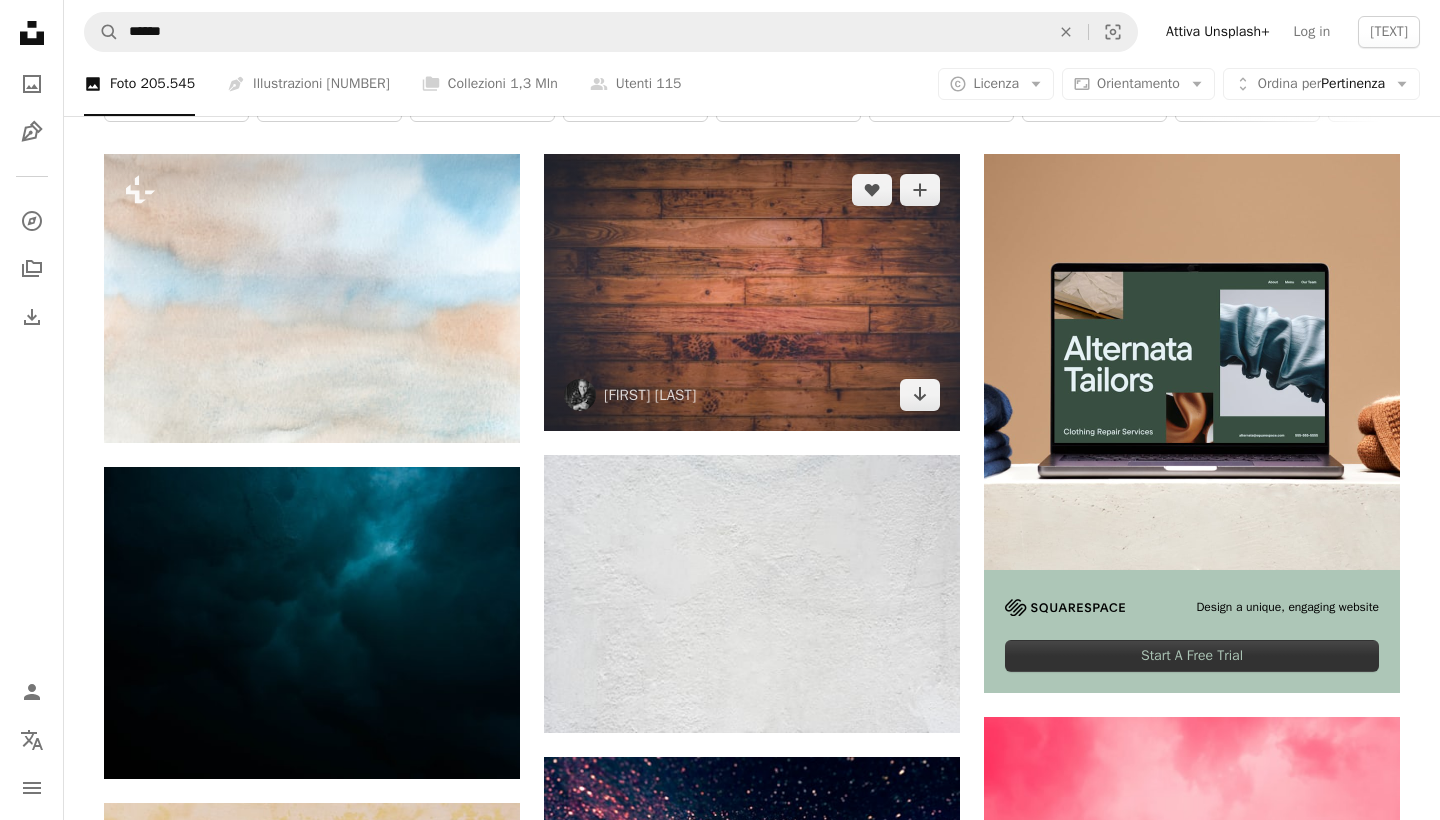 click at bounding box center (752, 292) 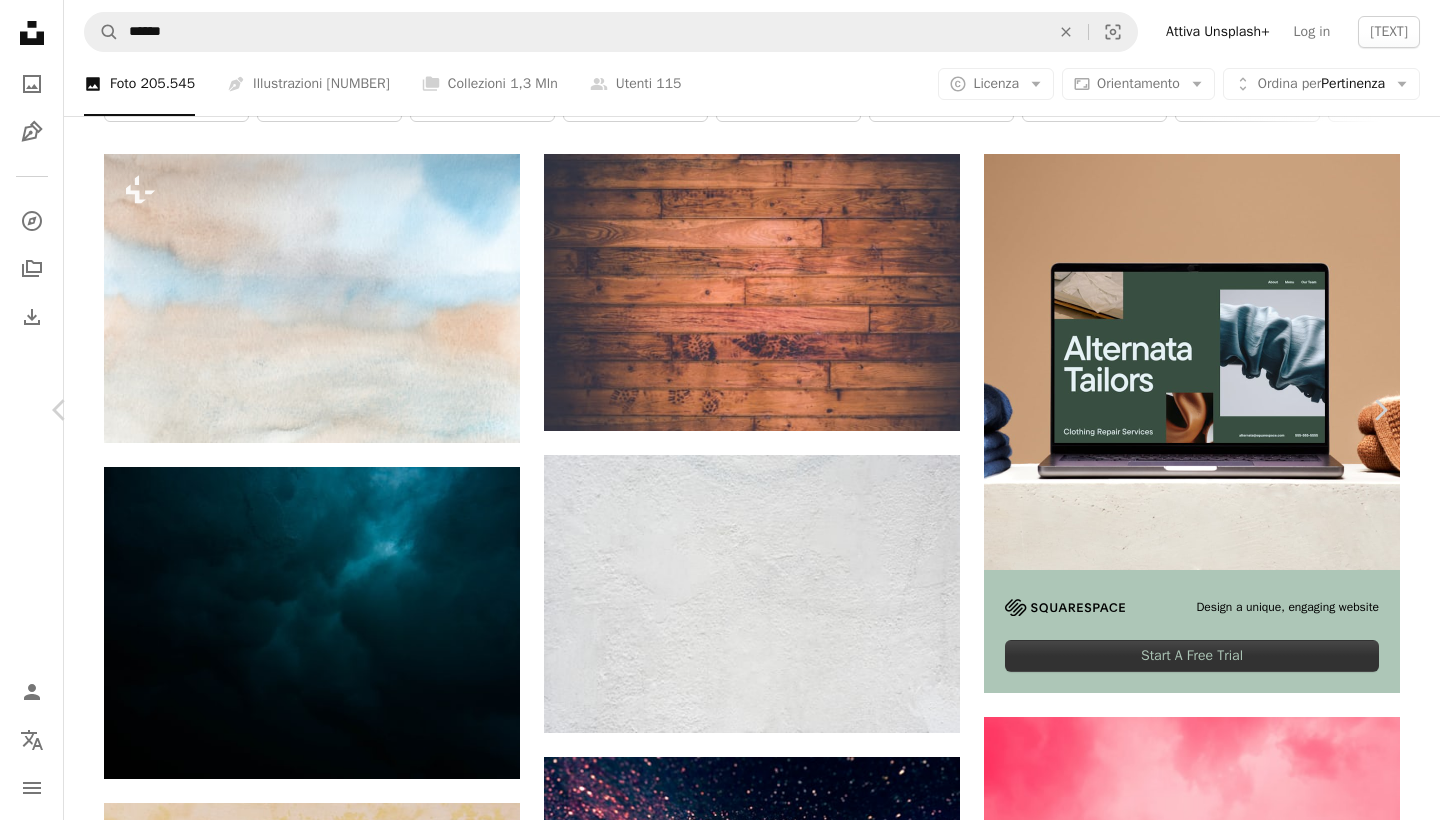 click on "Scarica gratuitamente" at bounding box center [1186, 16668] 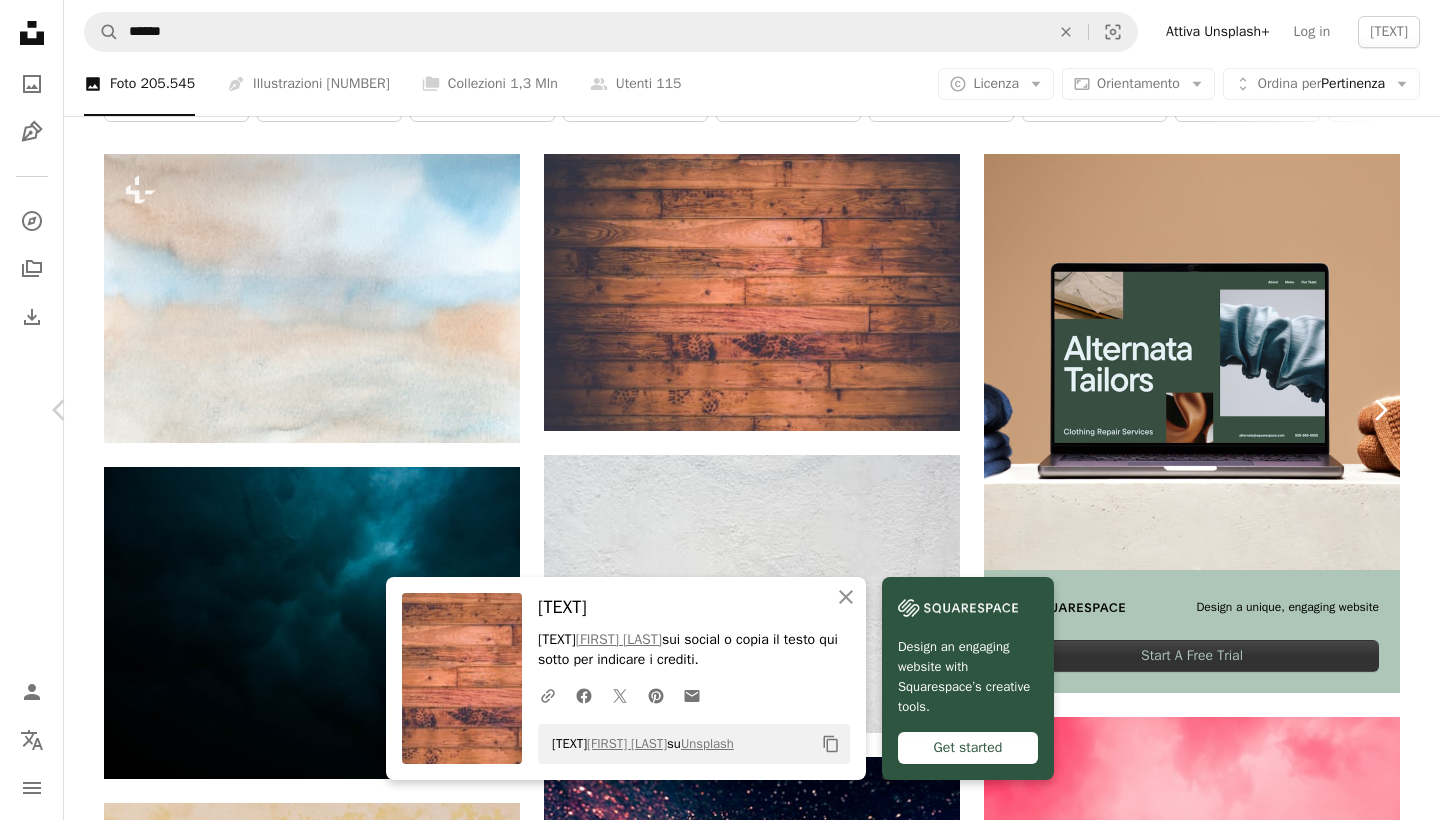 click on "Chevron right" at bounding box center (1380, 410) 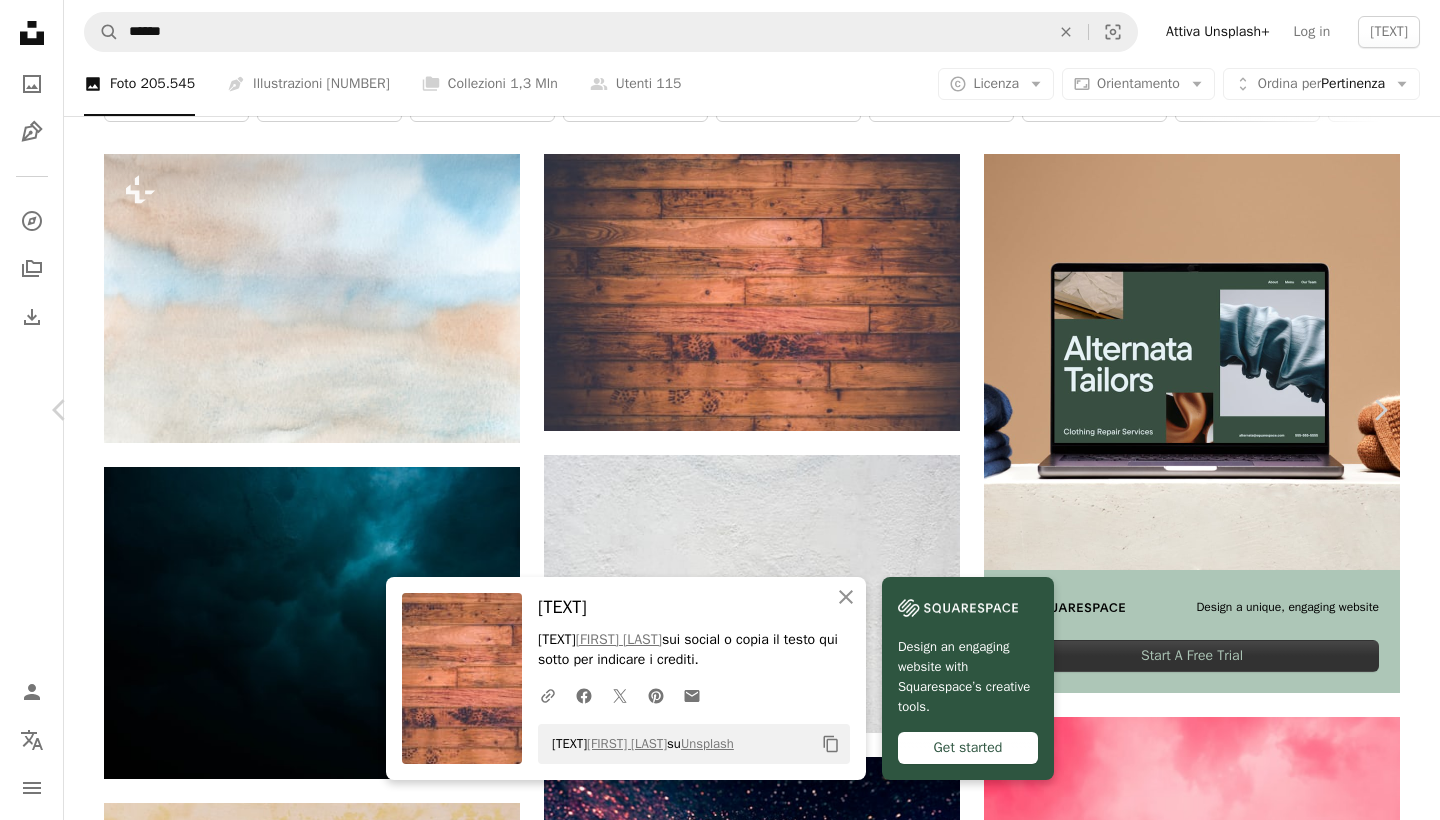 click on "Parla di [PERSON] sui social o copia il testo qui sotto per indicare i crediti. A URL sharing icon (chains) Facebook icon X (formerly Twitter) icon Pinterest icon An envelope Foto di [PERSON] su Unsplash
Copy content Design an engaging website with Squarespace’s creative tools. Get started [FIRST] [LAST] A heart A plus sign Scarica gratuitamente Chevron down Zoom in Visualizzazioni [NUMBER] Download [NUMBER] In primo piano su Texture A forward-right arrow Condividi Info icon Info More Actions A map marker [LOCATION], [LOCATION], [LOCATION] Calendar outlined Pubblicato il [DATE] Camera [BRAND], [MODEL] Safety Può essere utilizzato gratuitamente ai sensi della Licenza Unsplash sfondo sfondo astratto trama modello nuvola rosa Colore [LOCATION] aleatorio Sfondo astratto minimo sfondo della trama carta da parati rosa nebbia sfondo rosa minimalismo [LOCATION] nebbia carta da parati nuvola Foto stock gratis  |   ↗ A heart Per" at bounding box center [720, 17031] 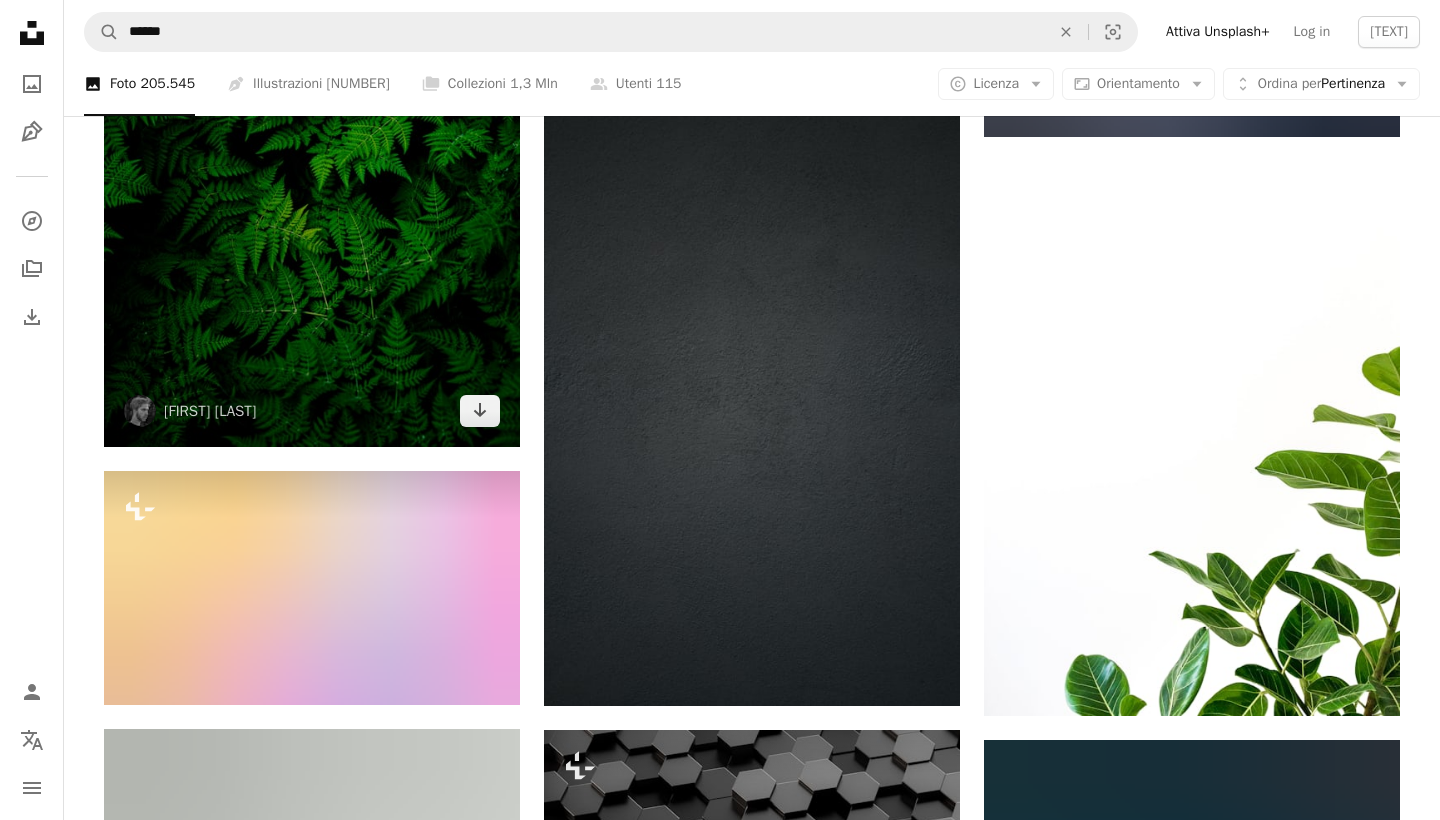 scroll, scrollTop: 6590, scrollLeft: 0, axis: vertical 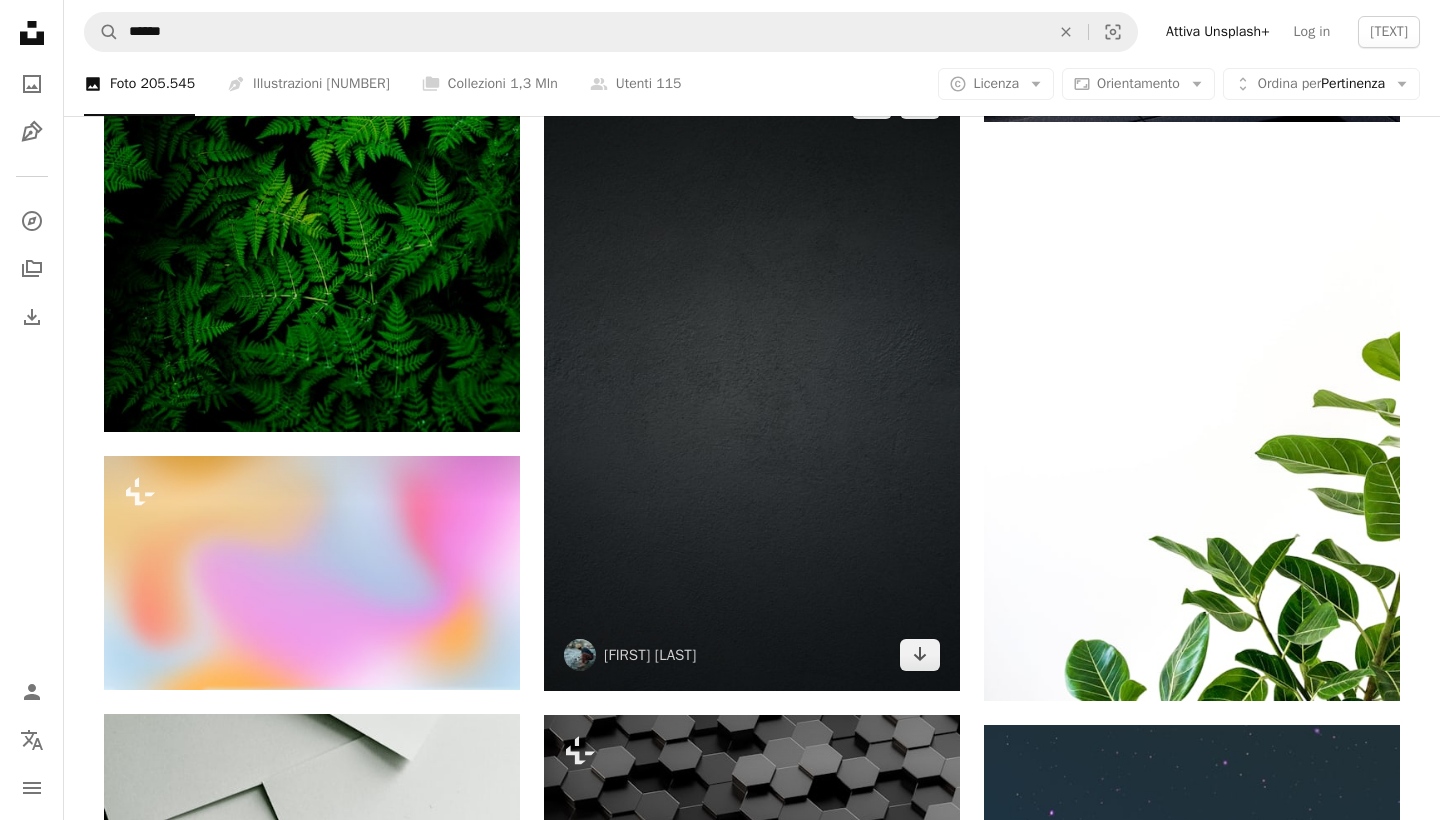 click at bounding box center (752, 379) 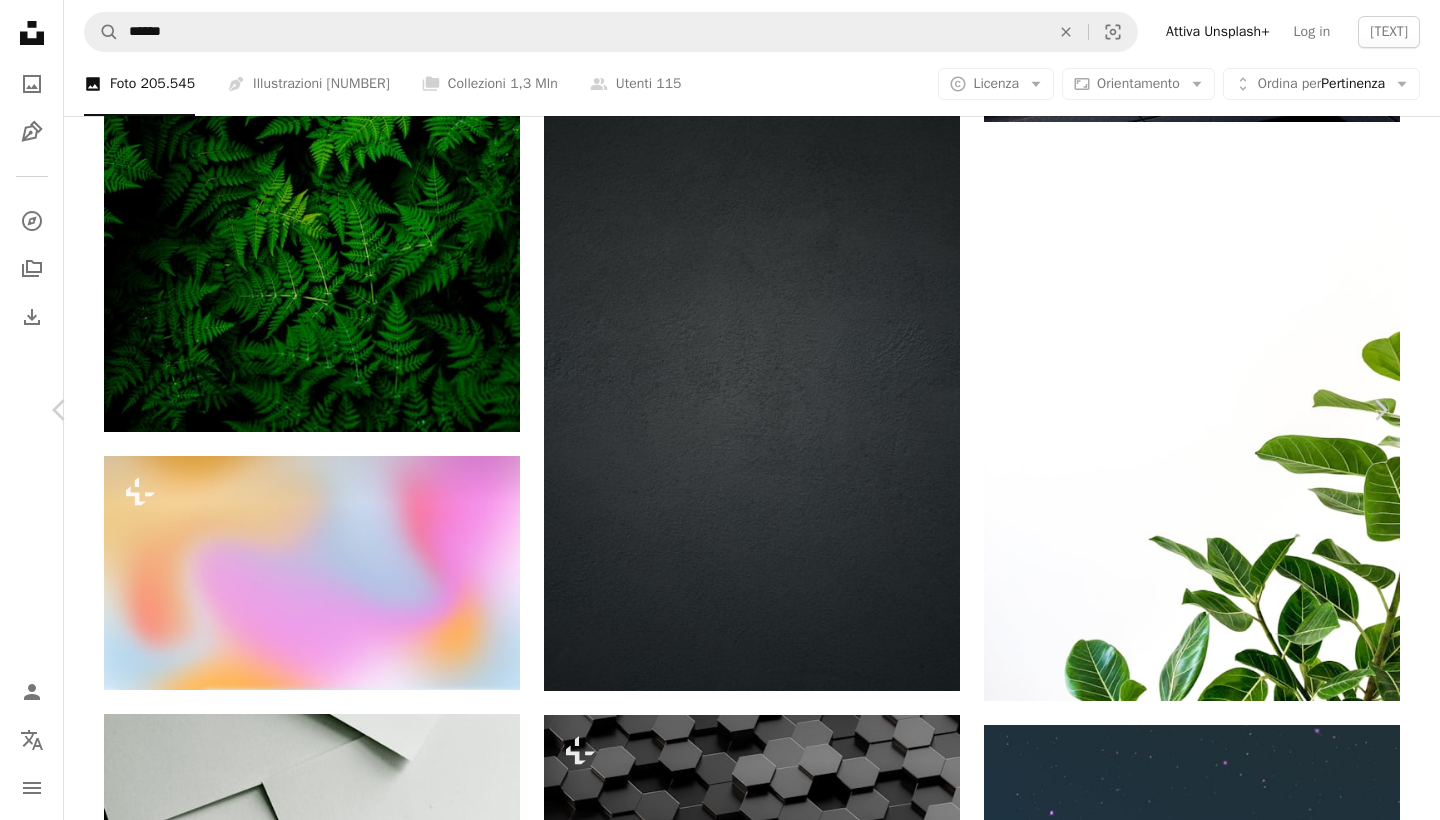 click on "Scarica gratuitamente" at bounding box center (1186, 10422) 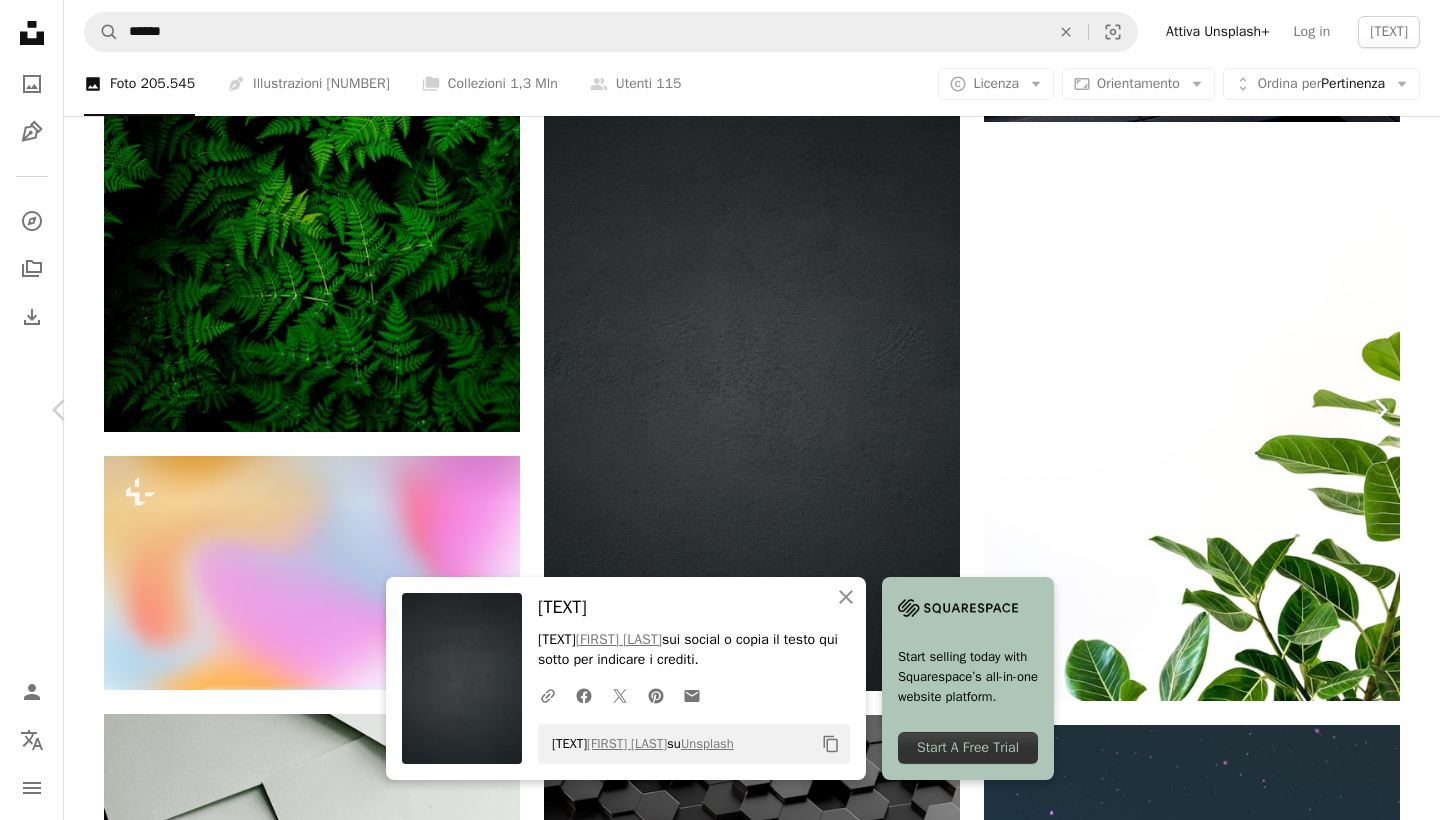 click on "Chevron right" at bounding box center [1380, 410] 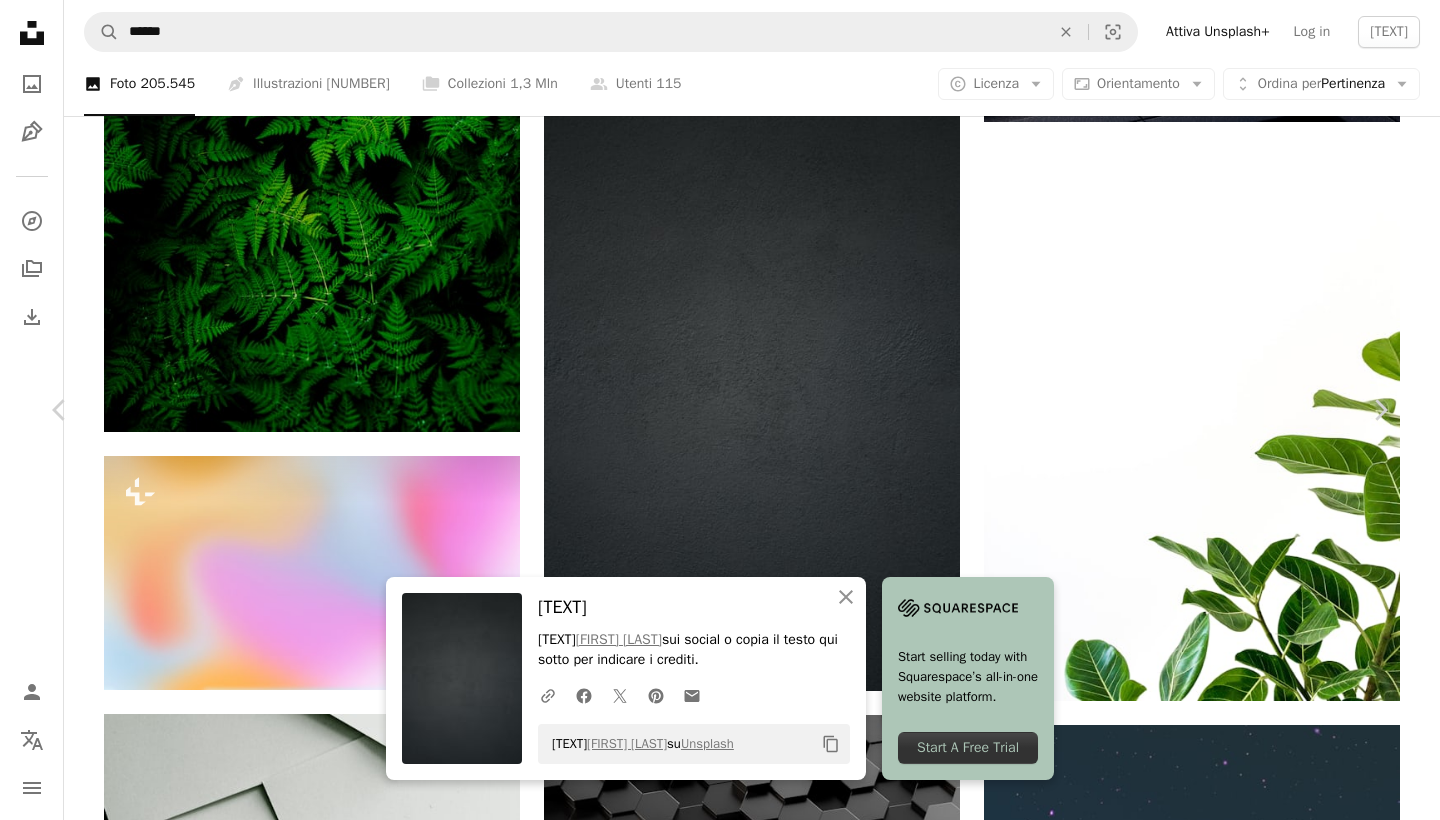 scroll, scrollTop: 552, scrollLeft: 0, axis: vertical 